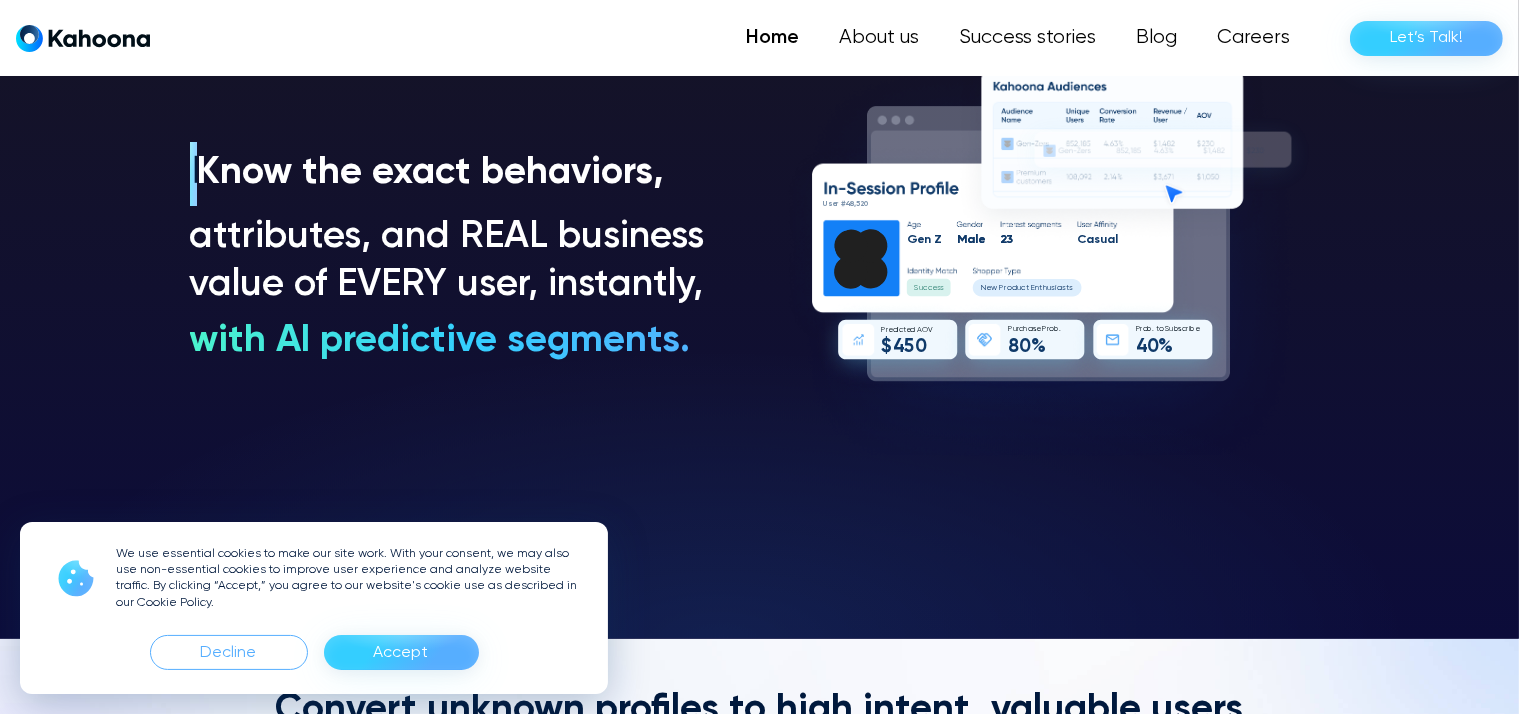 scroll, scrollTop: 0, scrollLeft: 0, axis: both 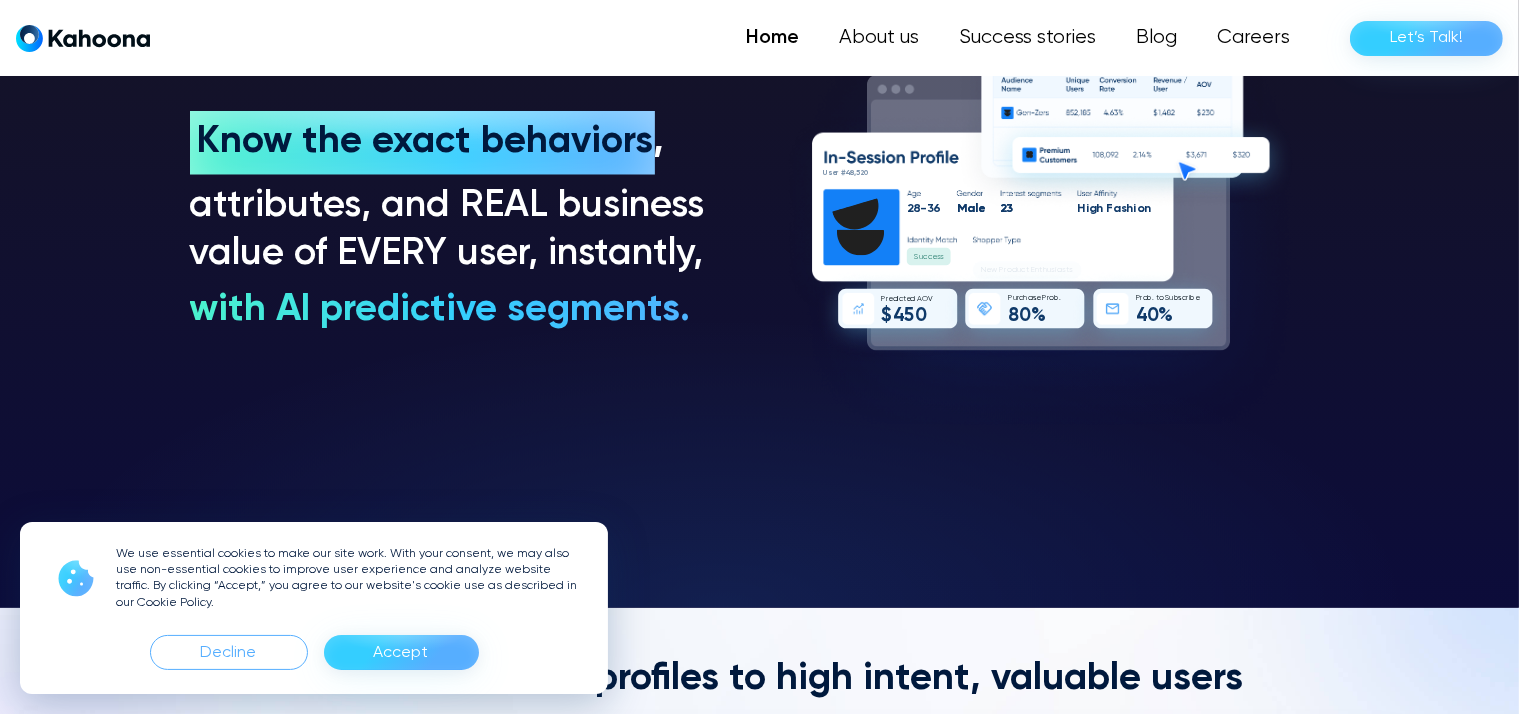 click on "Accept" at bounding box center [401, 653] 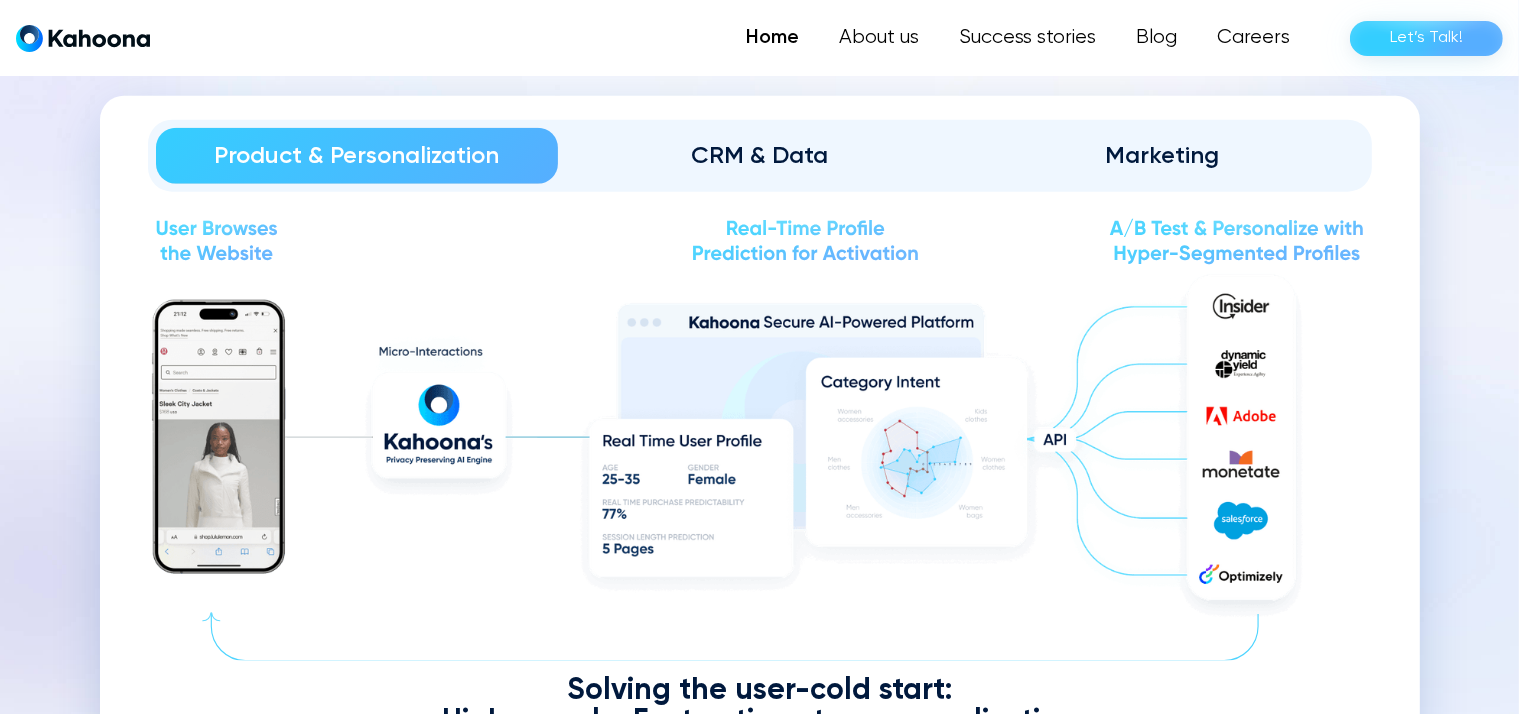 scroll, scrollTop: 2258, scrollLeft: 0, axis: vertical 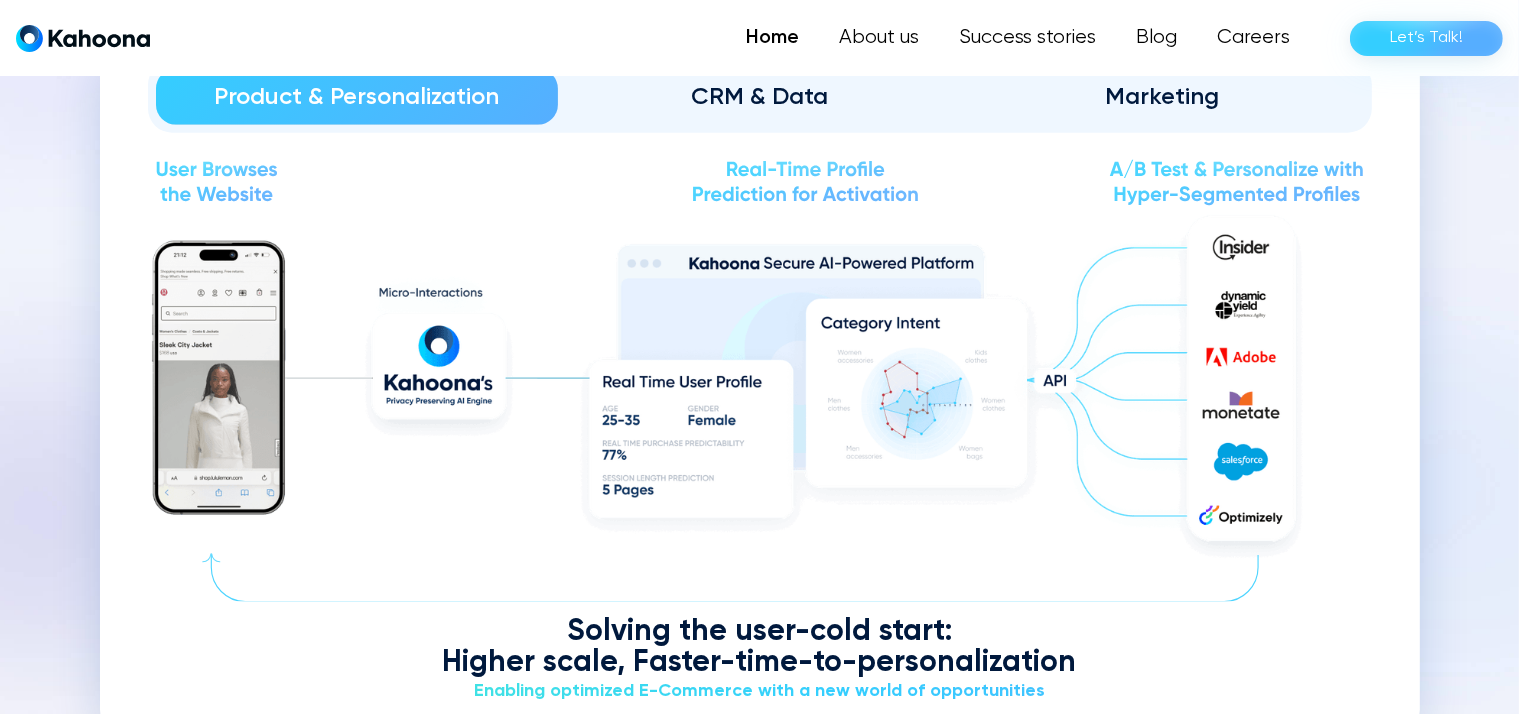 click on "CRM & Data" at bounding box center [759, 97] 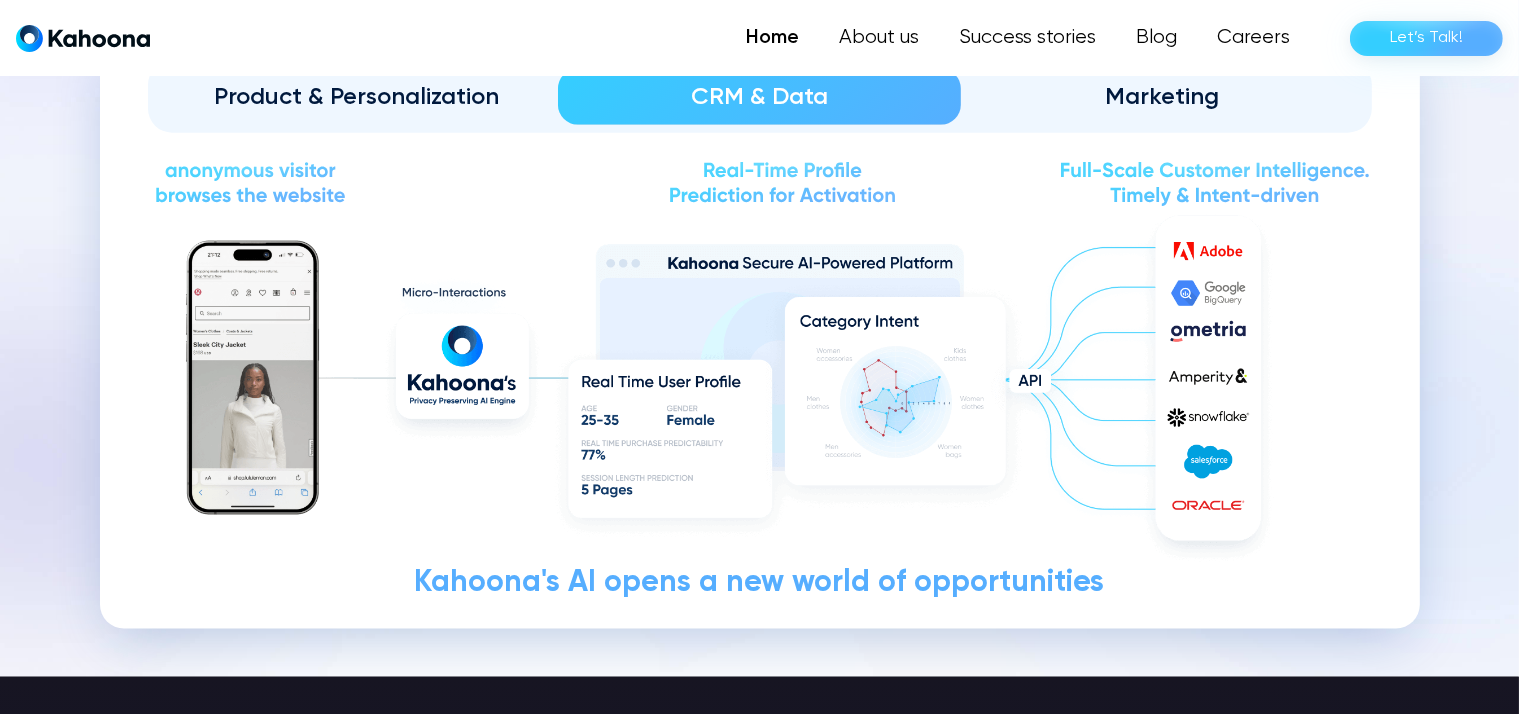 click on "Marketing" at bounding box center (1162, 97) 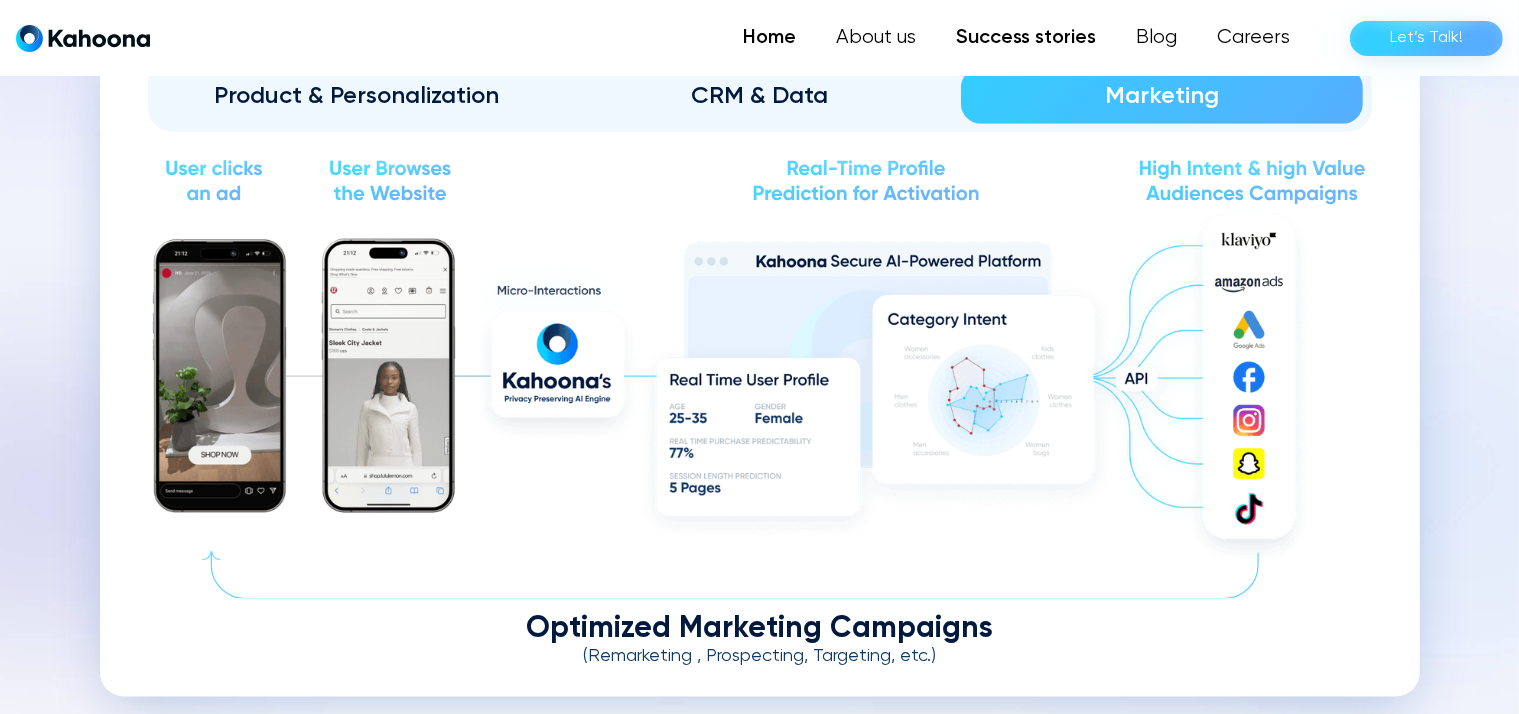 scroll, scrollTop: 2316, scrollLeft: 0, axis: vertical 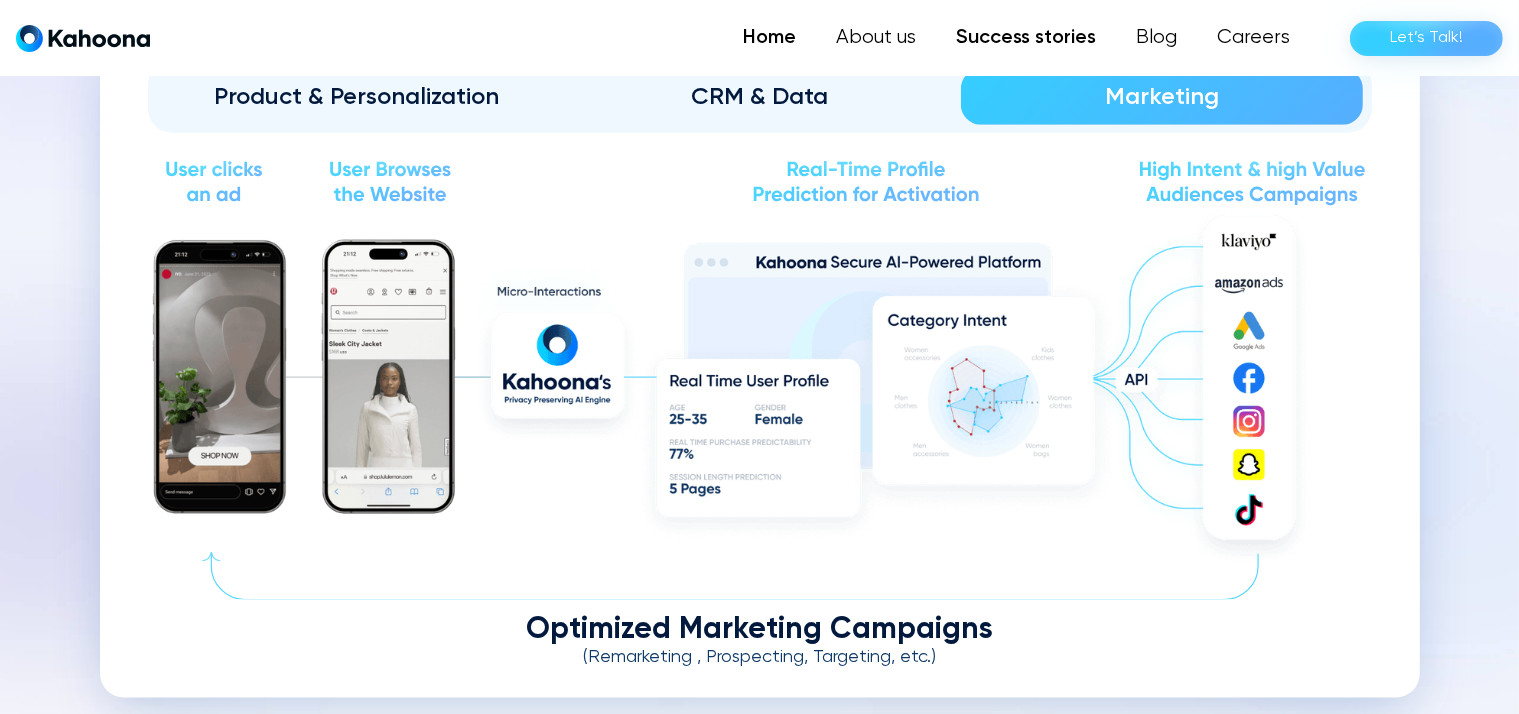 click on "Success stories" at bounding box center [1026, 38] 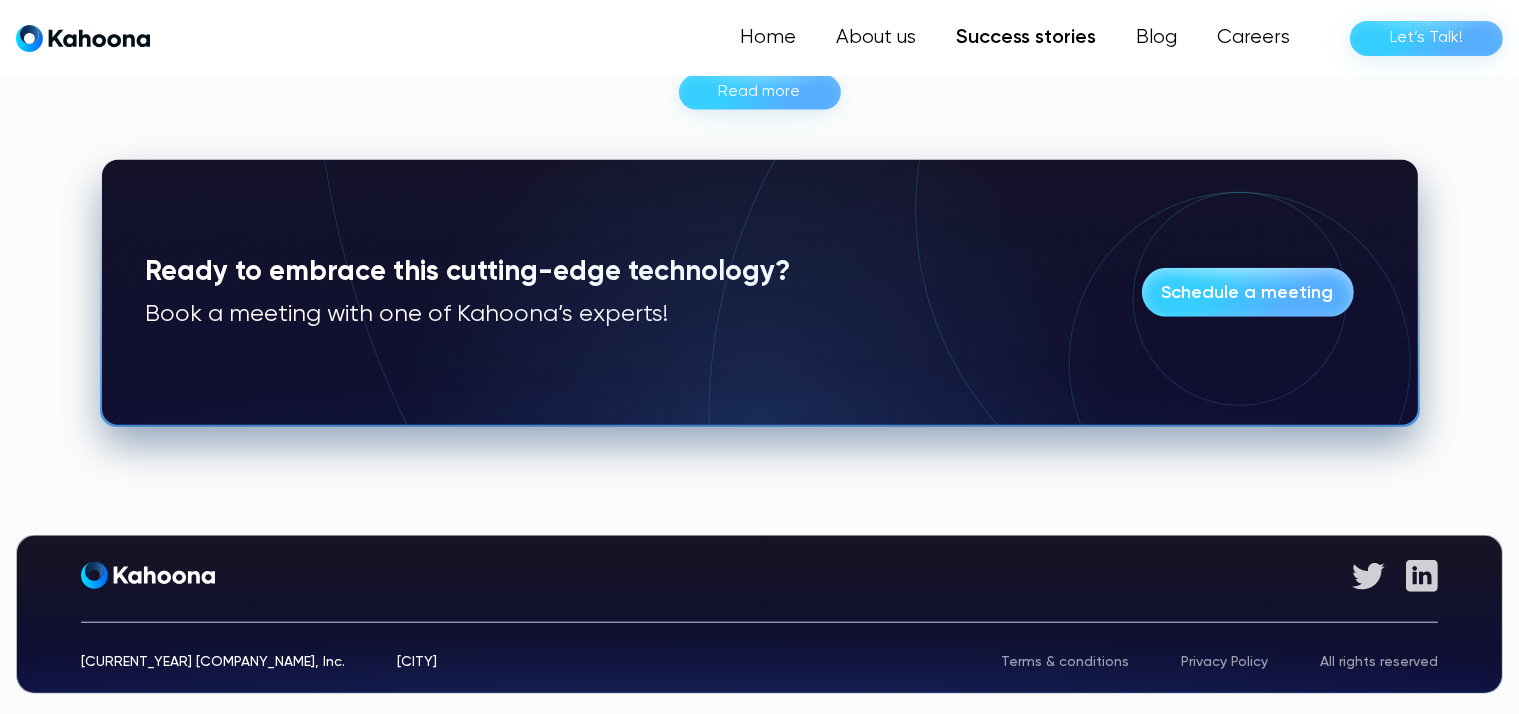 scroll, scrollTop: 1637, scrollLeft: 0, axis: vertical 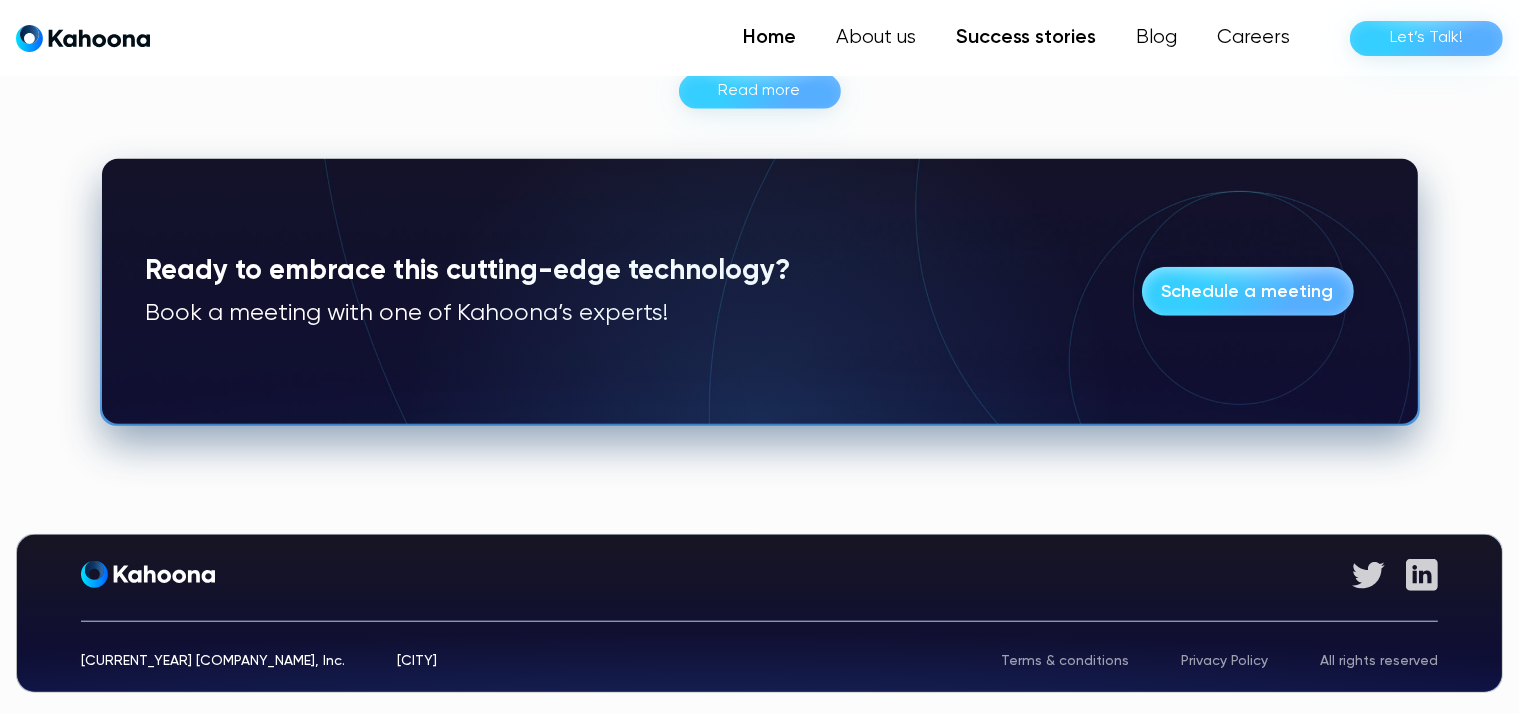 click on "Home" at bounding box center (769, 38) 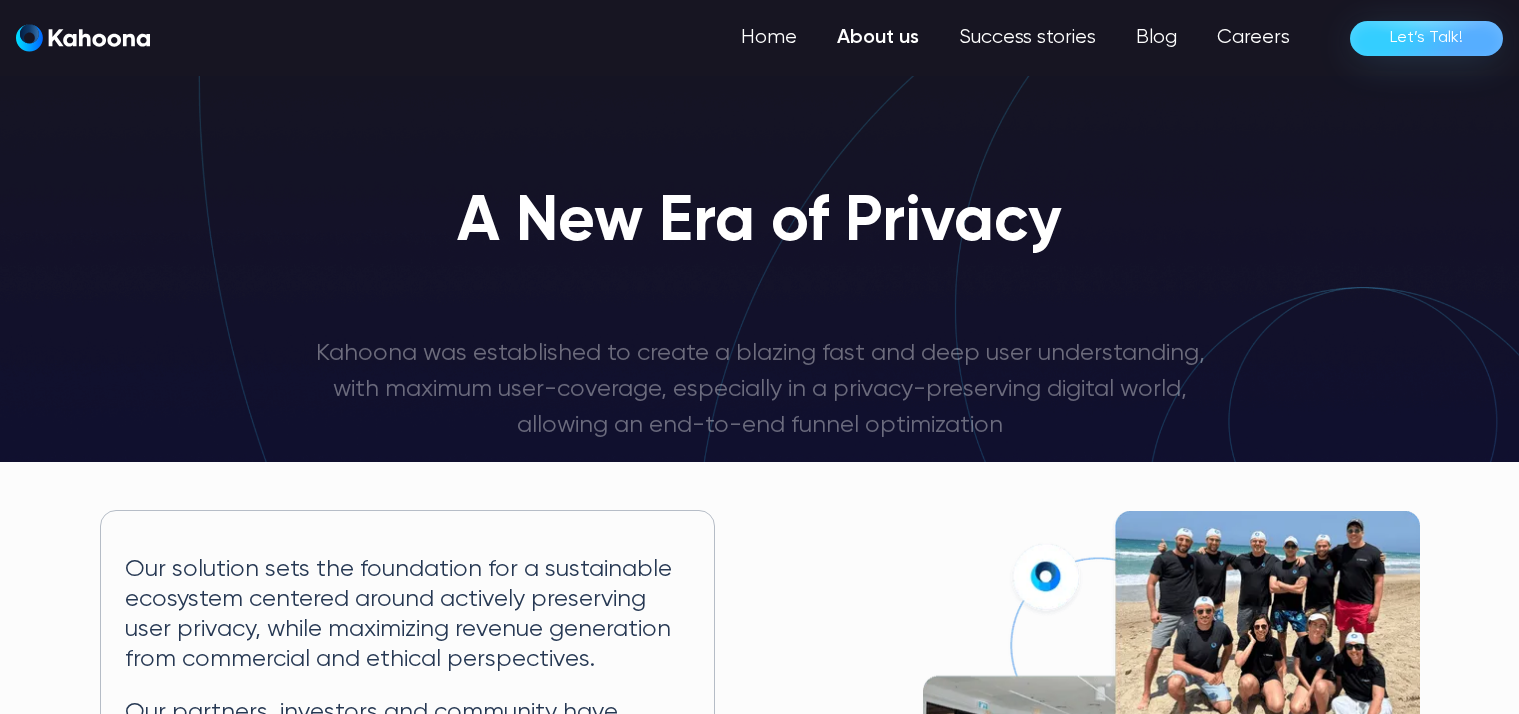 scroll, scrollTop: 239, scrollLeft: 0, axis: vertical 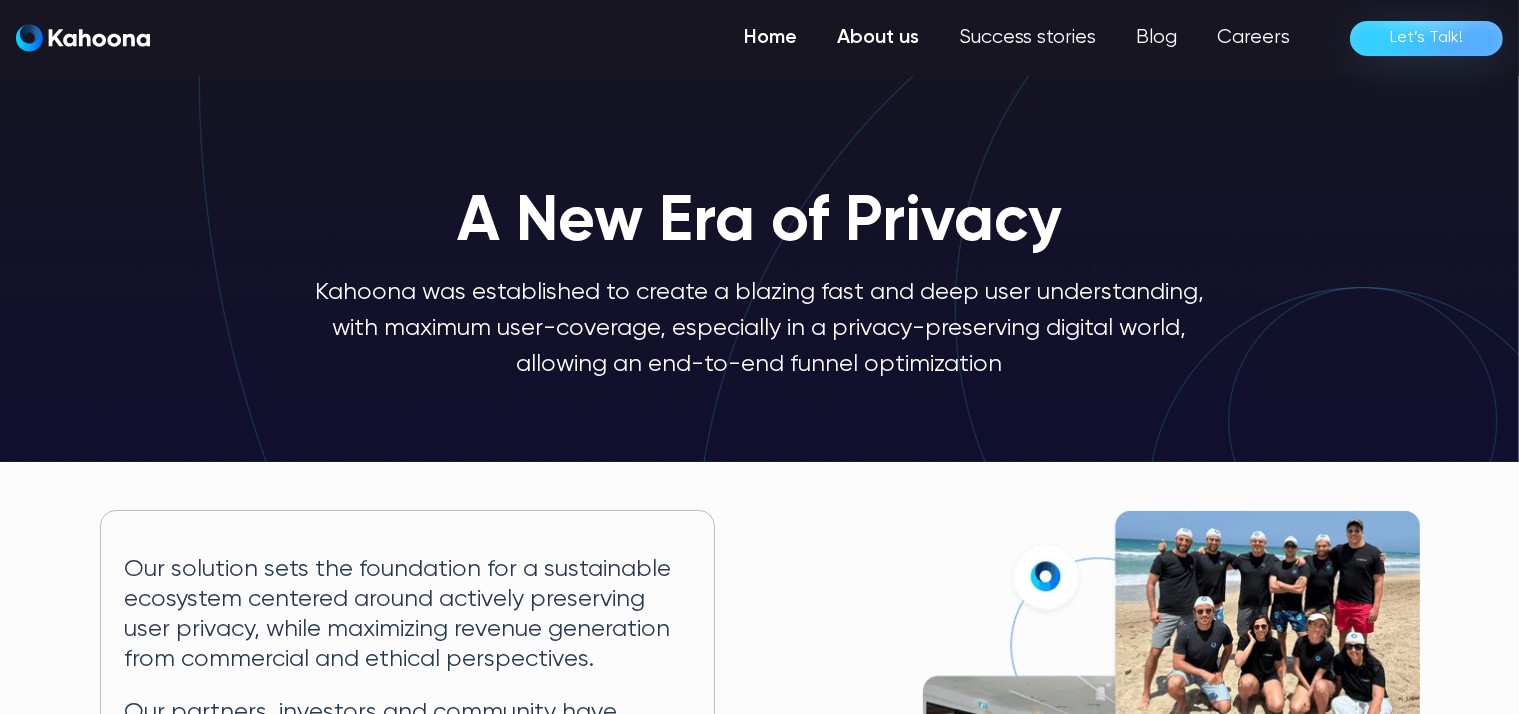 click on "Home" at bounding box center [770, 38] 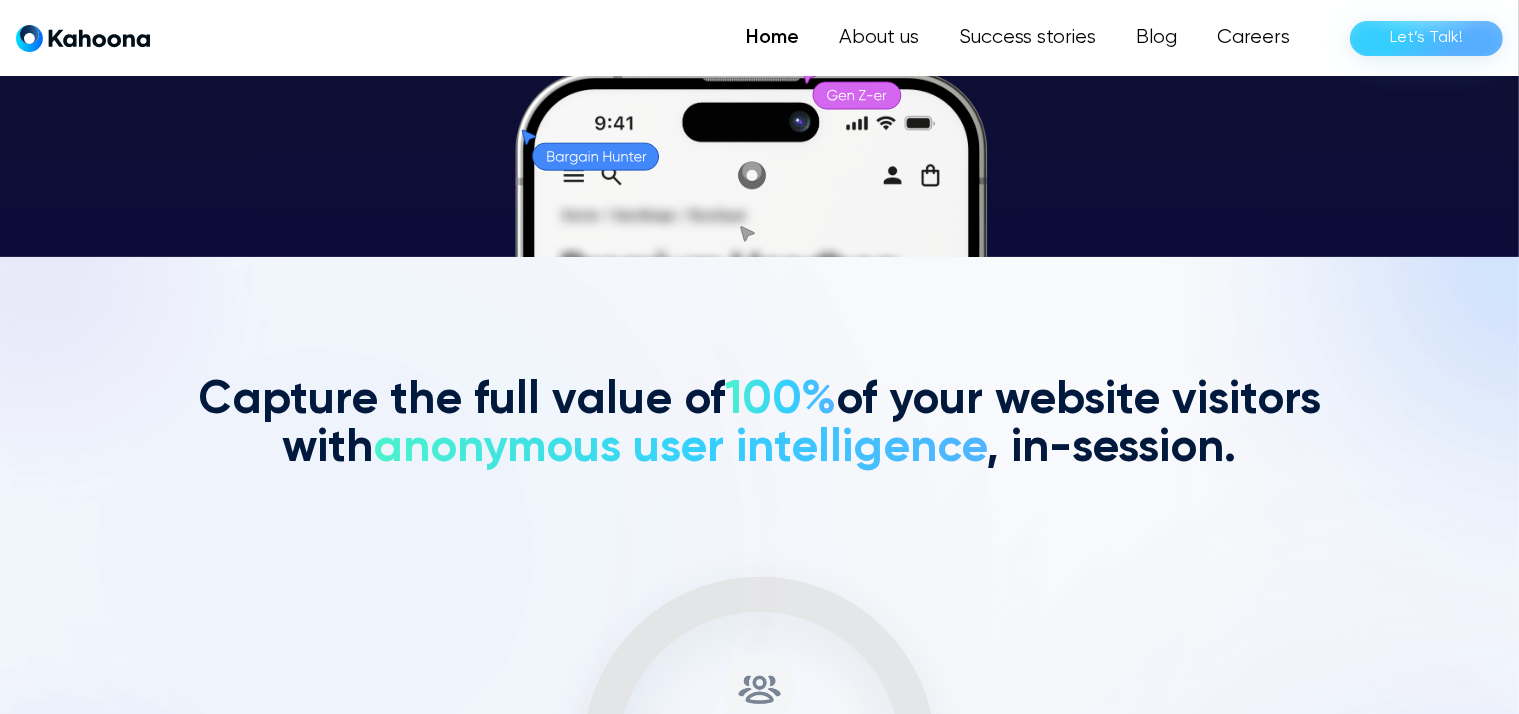 scroll, scrollTop: 655, scrollLeft: 0, axis: vertical 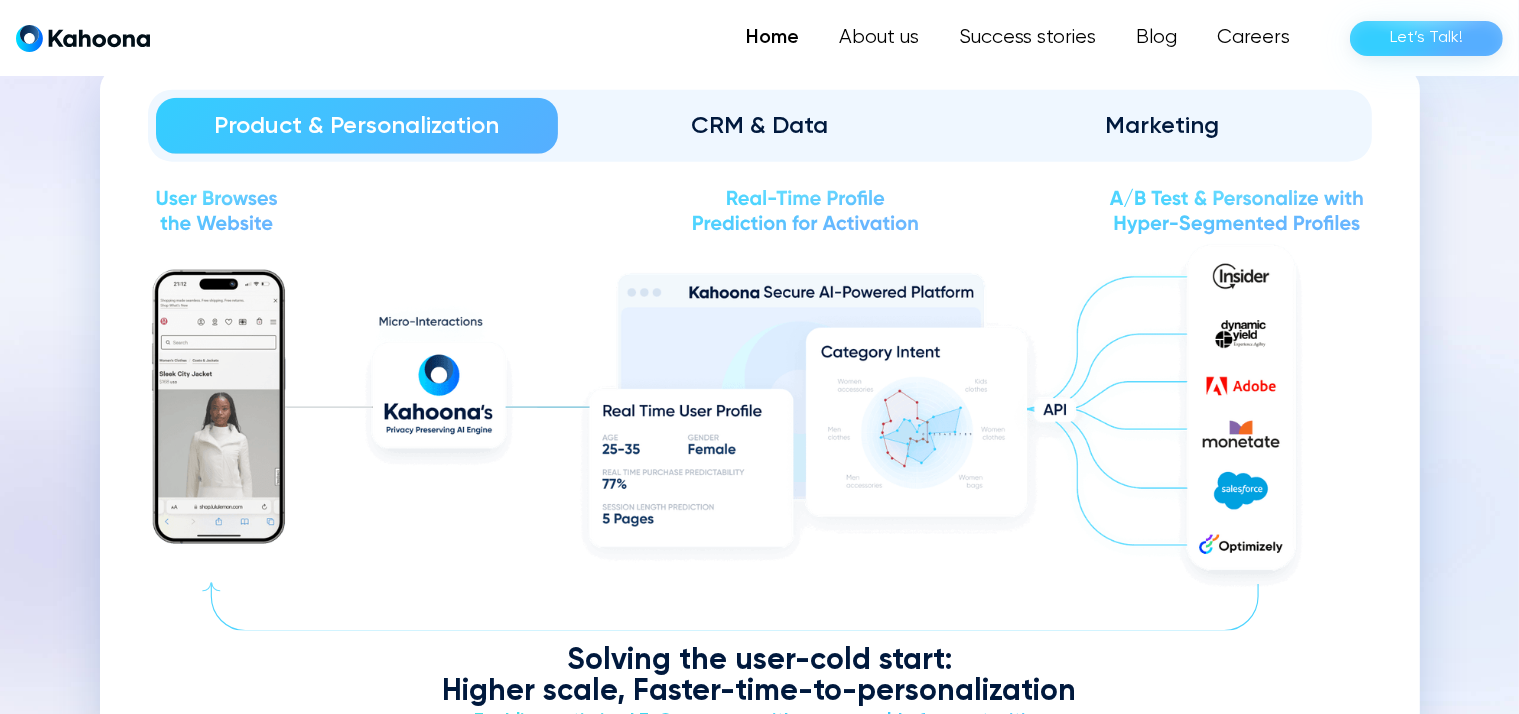 click on "CRM & Data" at bounding box center (759, 126) 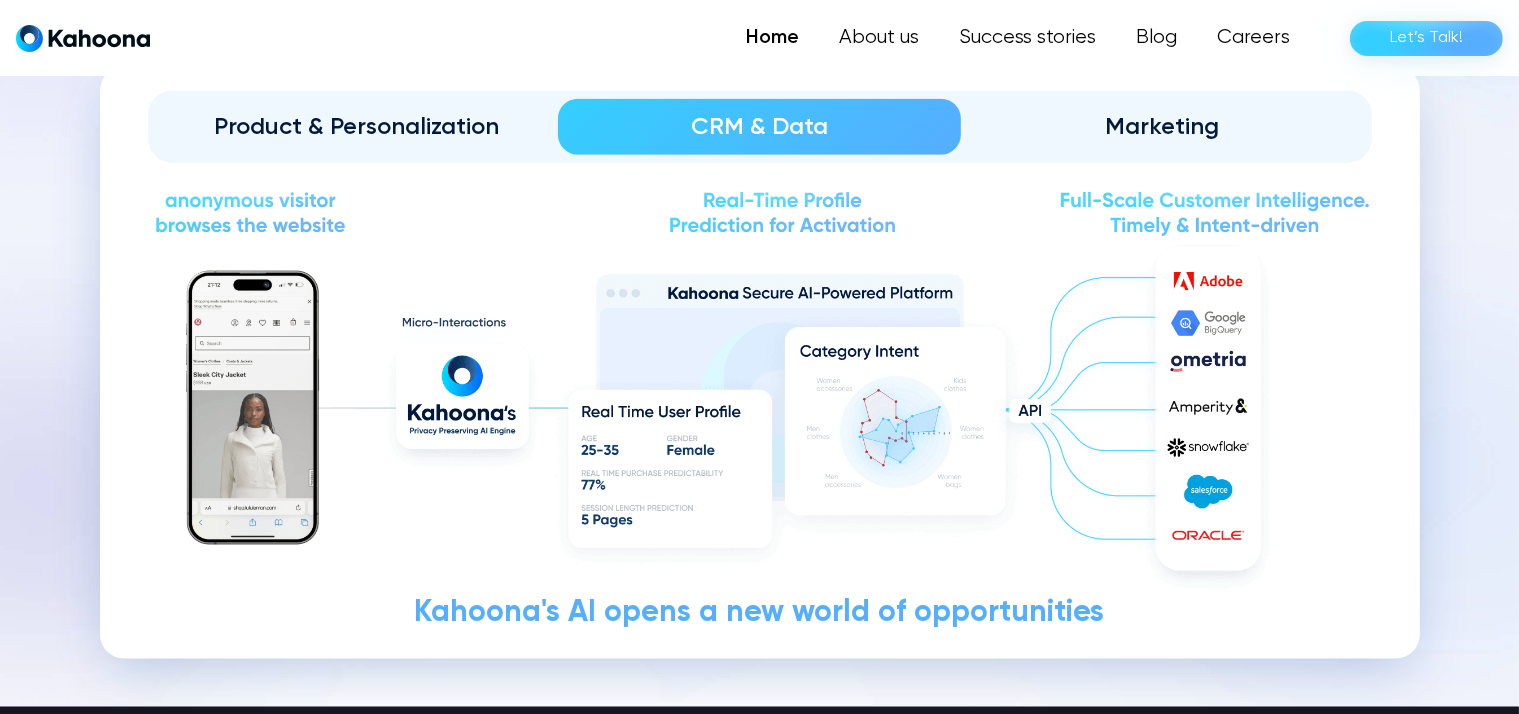 click on "Marketing" at bounding box center [1162, 127] 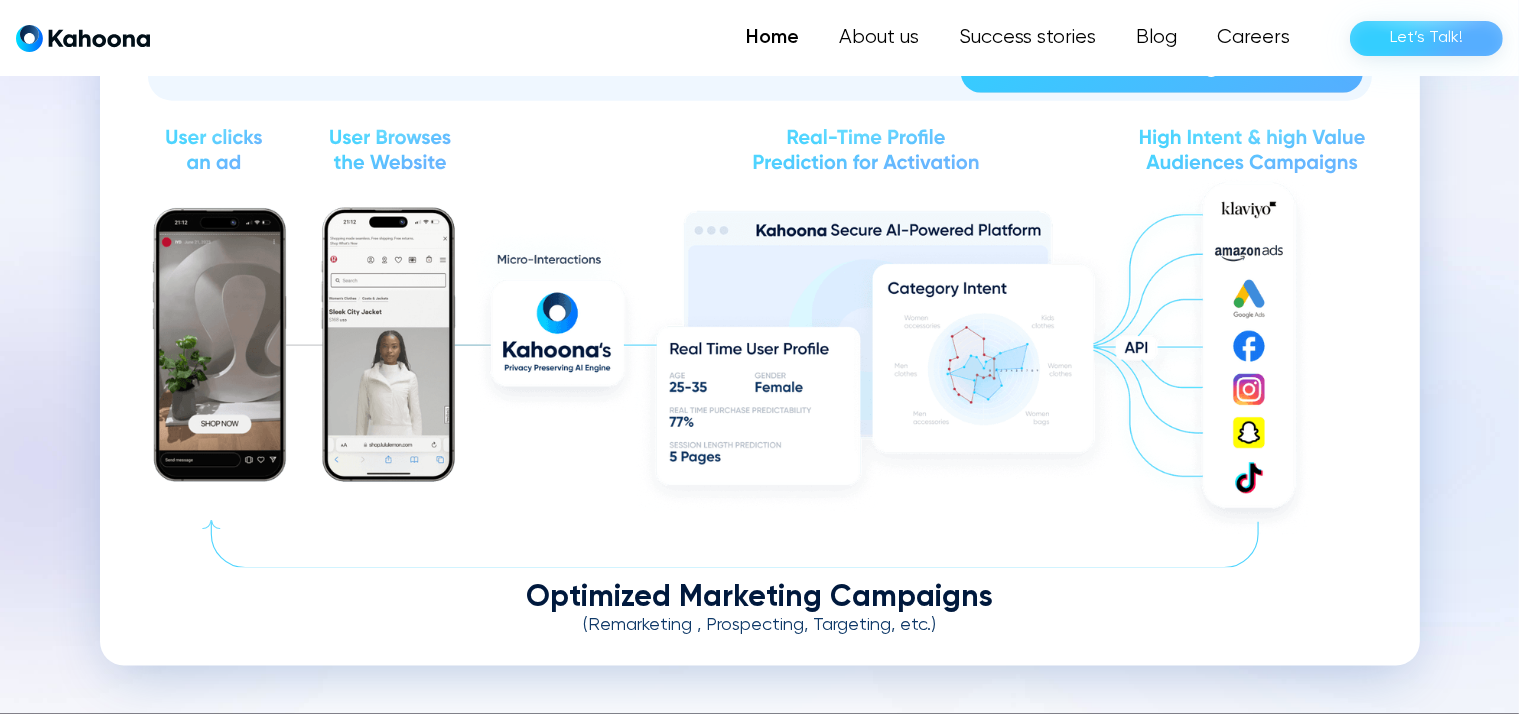 scroll, scrollTop: 2348, scrollLeft: 0, axis: vertical 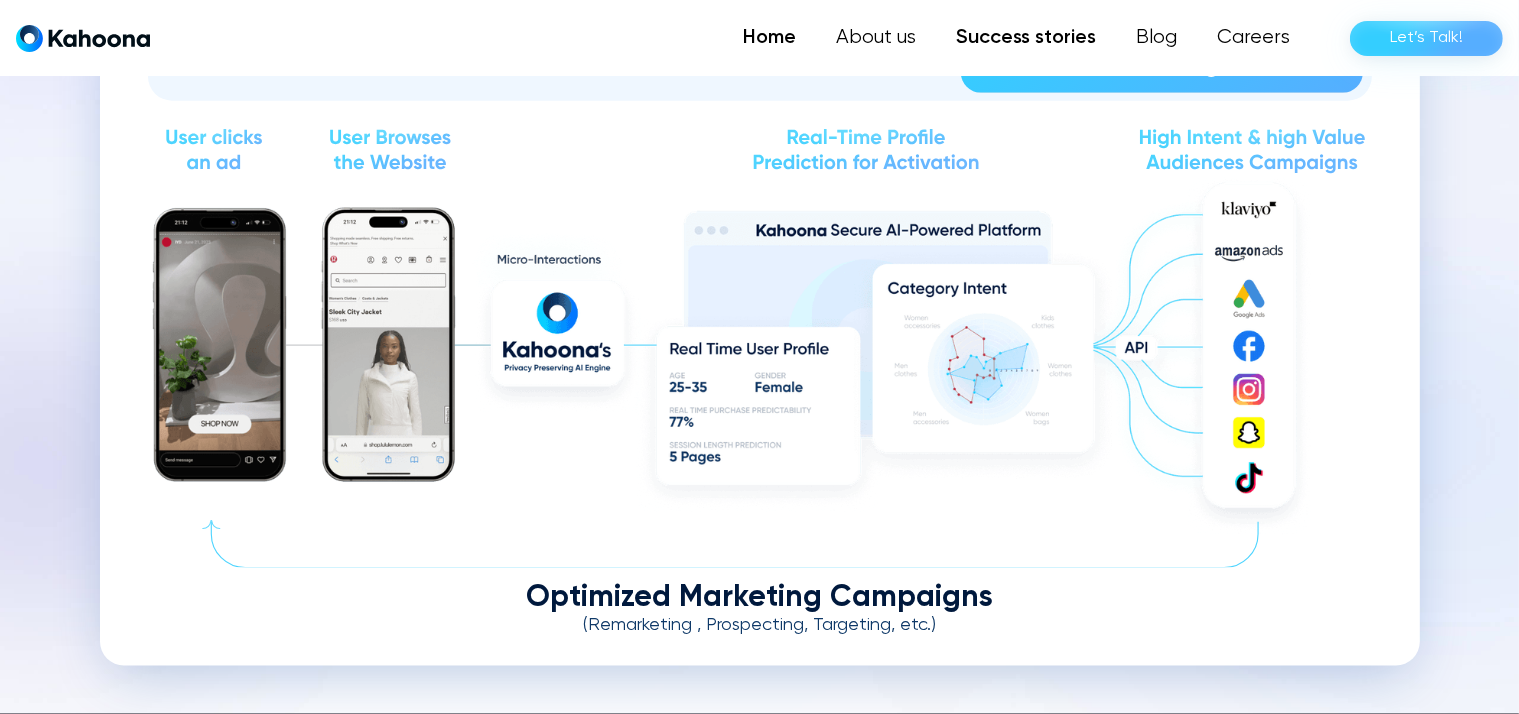 click on "Success stories" at bounding box center [1026, 38] 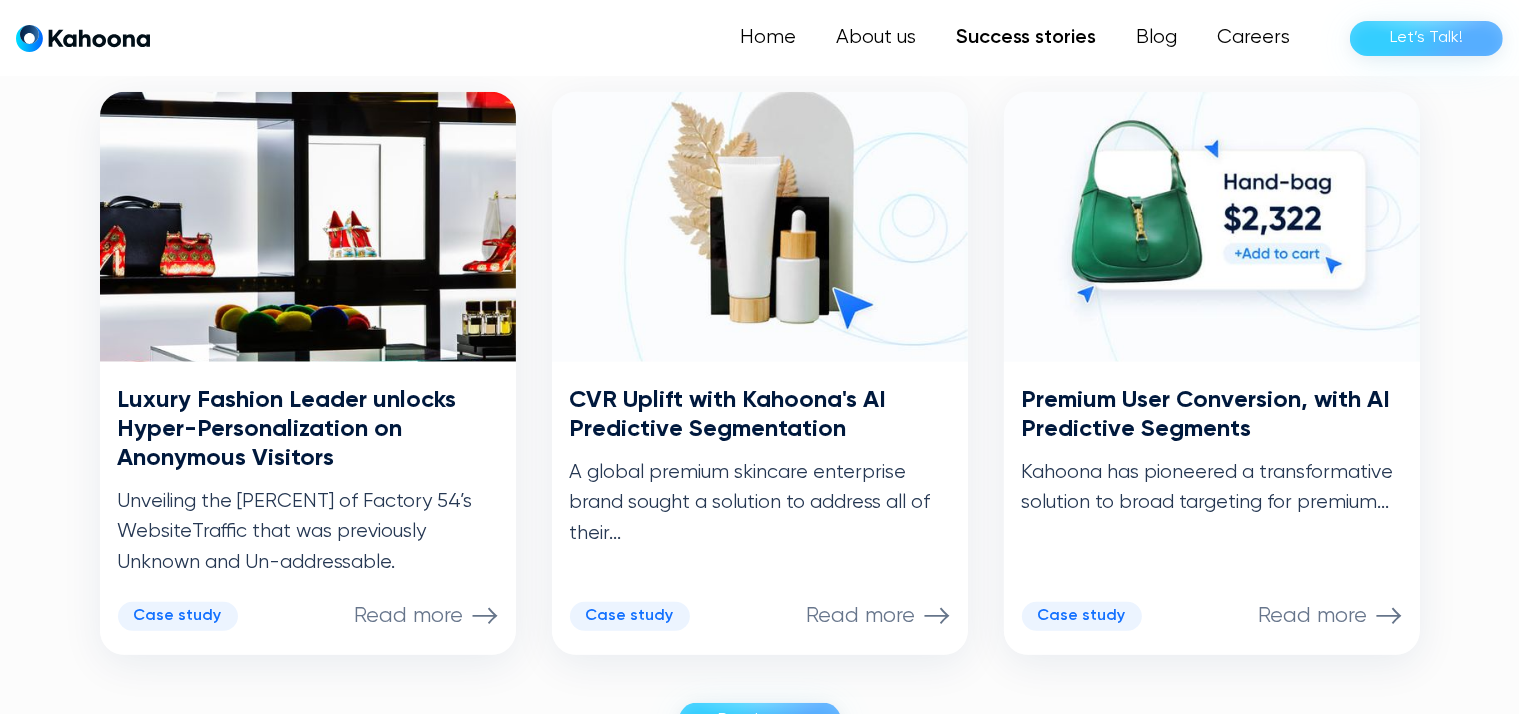 scroll, scrollTop: 1008, scrollLeft: 0, axis: vertical 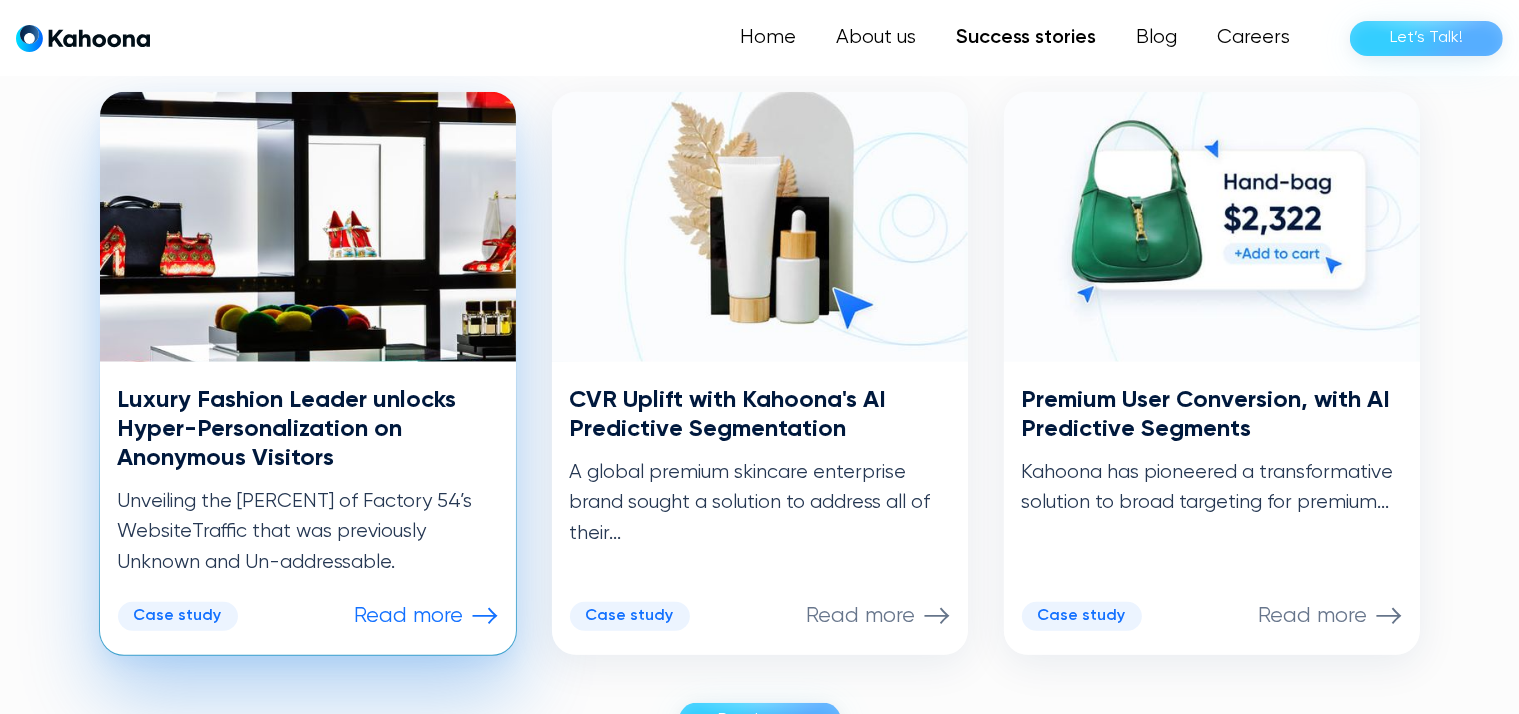 click on "Luxury Fashion Leader unlocks Hyper-Personalization on Anonymous Visitors" at bounding box center [308, 429] 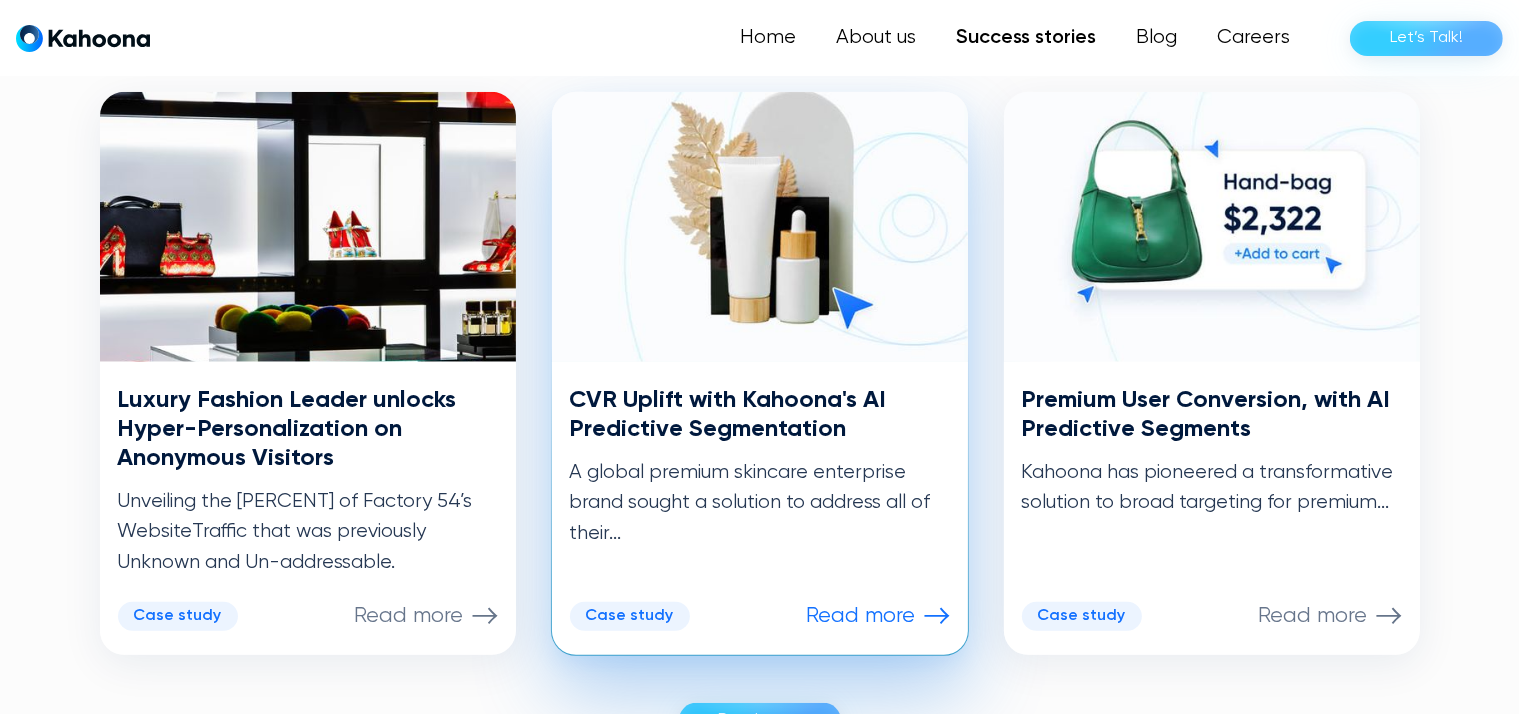 click on "CVR Uplift with Kahoona's AI Predictive Segmentation" at bounding box center [760, 415] 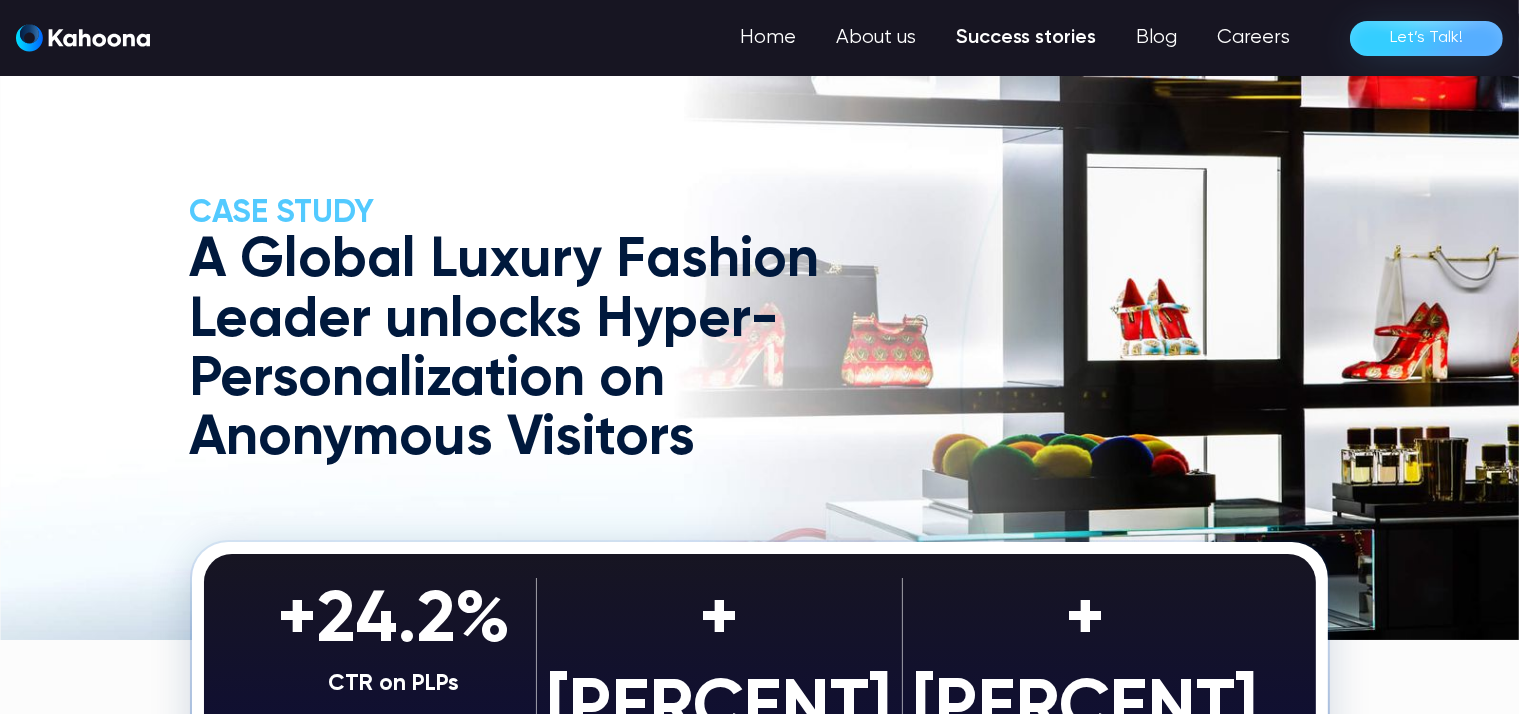 scroll, scrollTop: 0, scrollLeft: 0, axis: both 